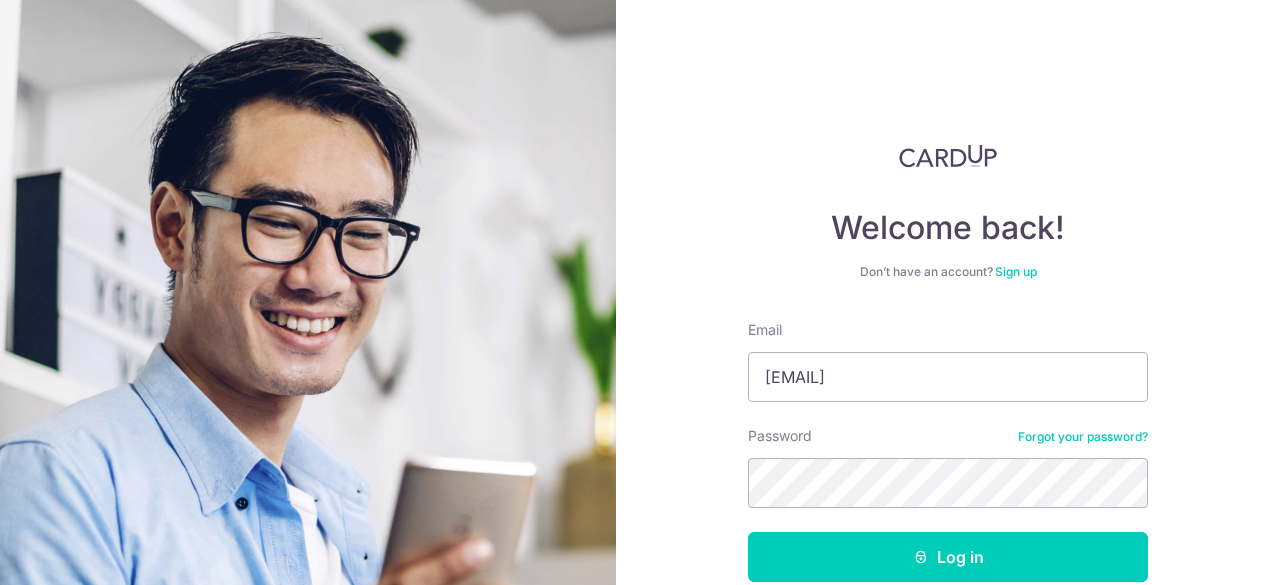 scroll, scrollTop: 0, scrollLeft: 0, axis: both 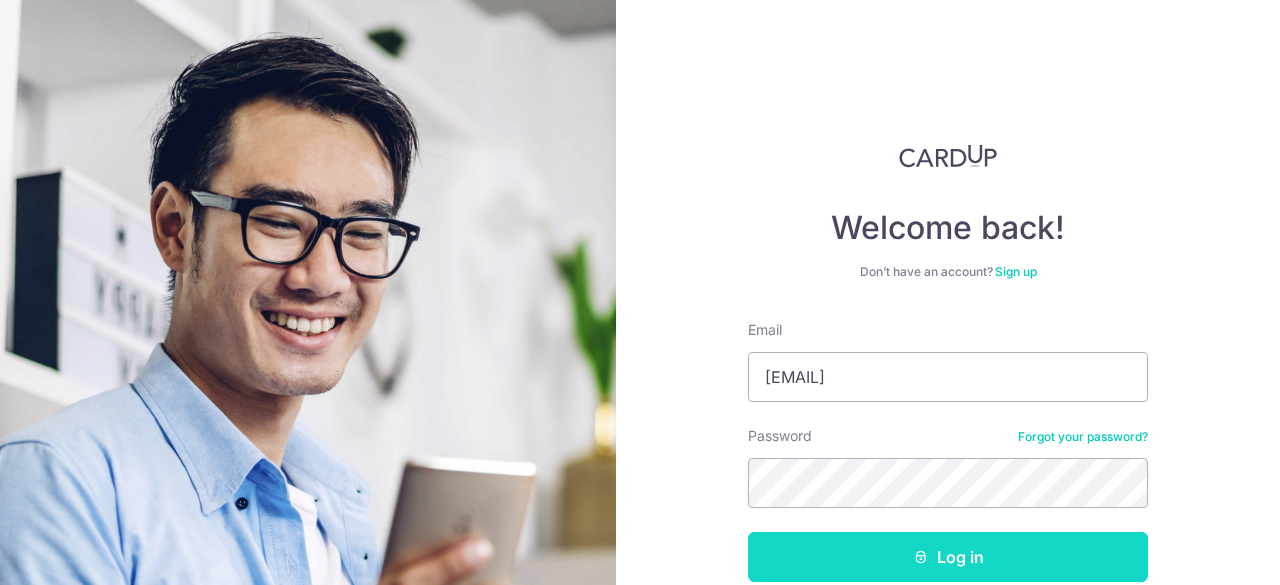 click on "Log in" at bounding box center (948, 557) 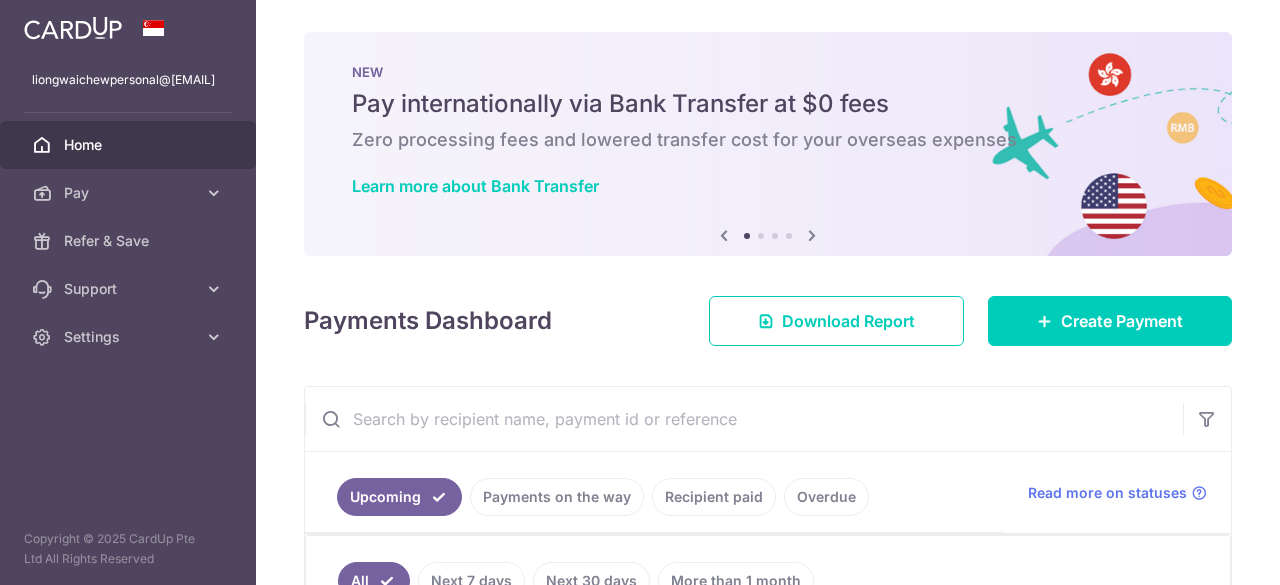 scroll, scrollTop: 0, scrollLeft: 0, axis: both 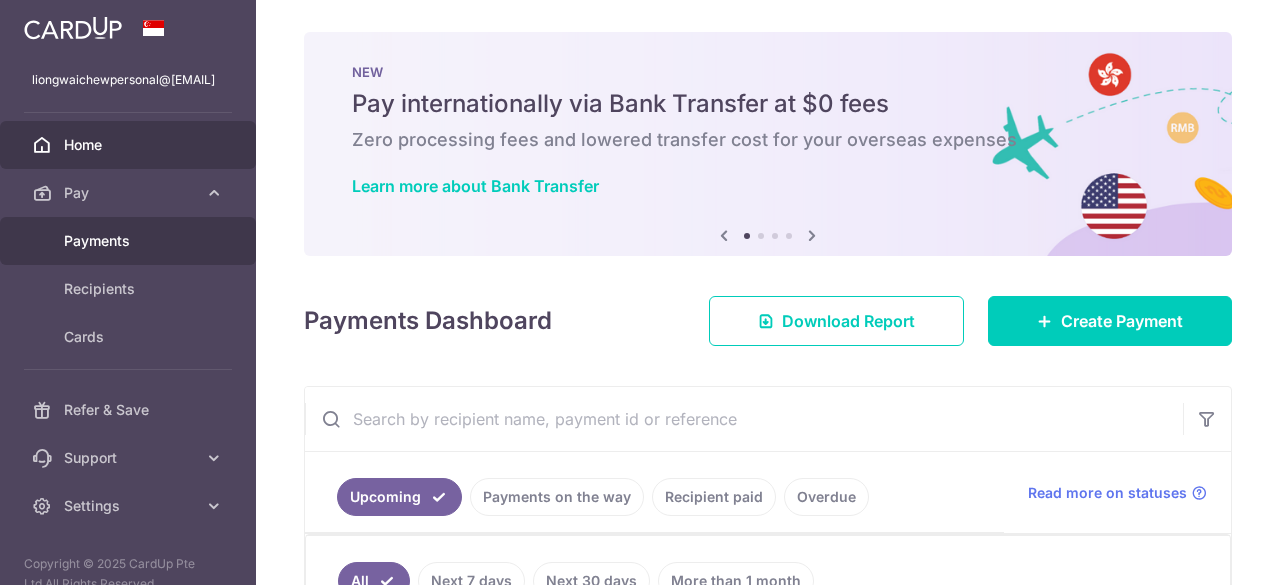click on "Payments" at bounding box center [130, 241] 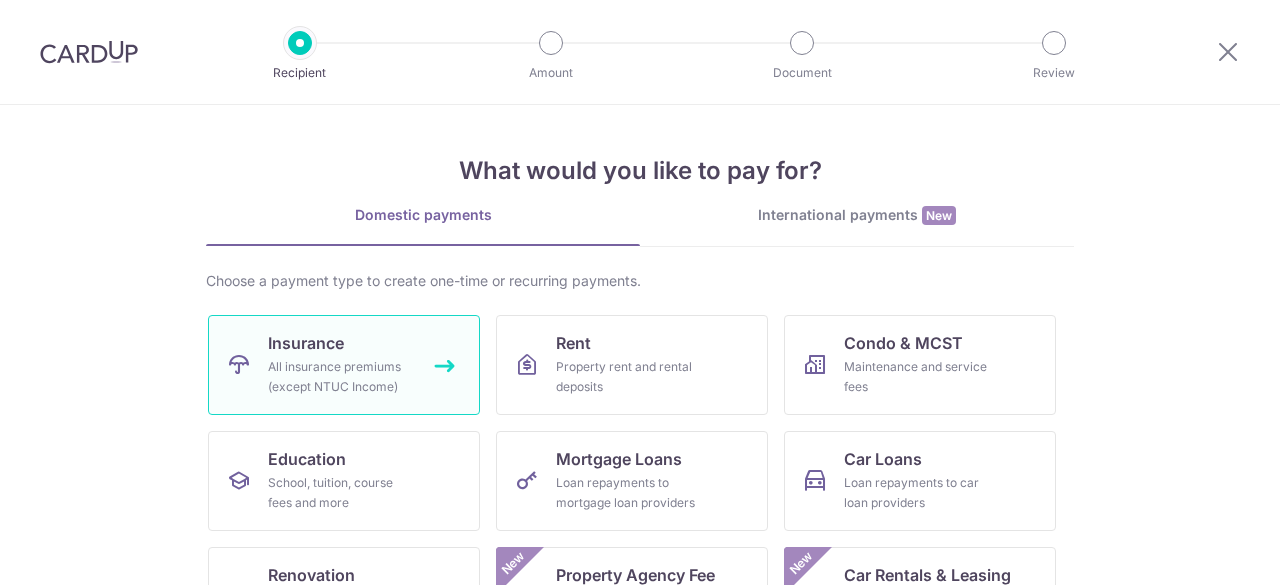 scroll, scrollTop: 0, scrollLeft: 0, axis: both 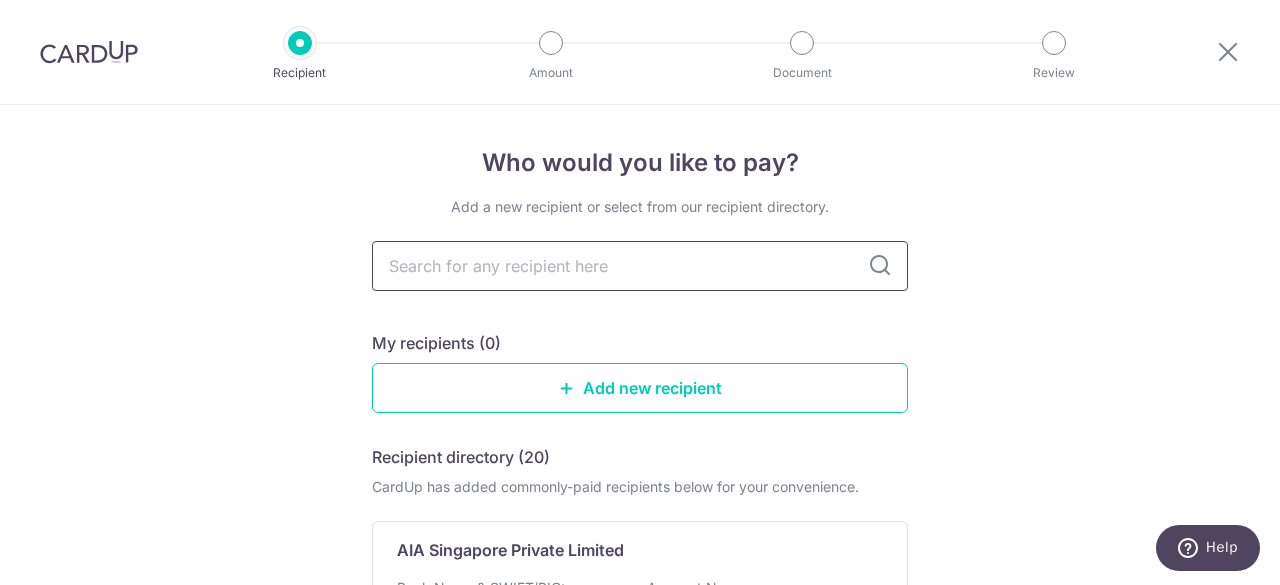 click at bounding box center [640, 266] 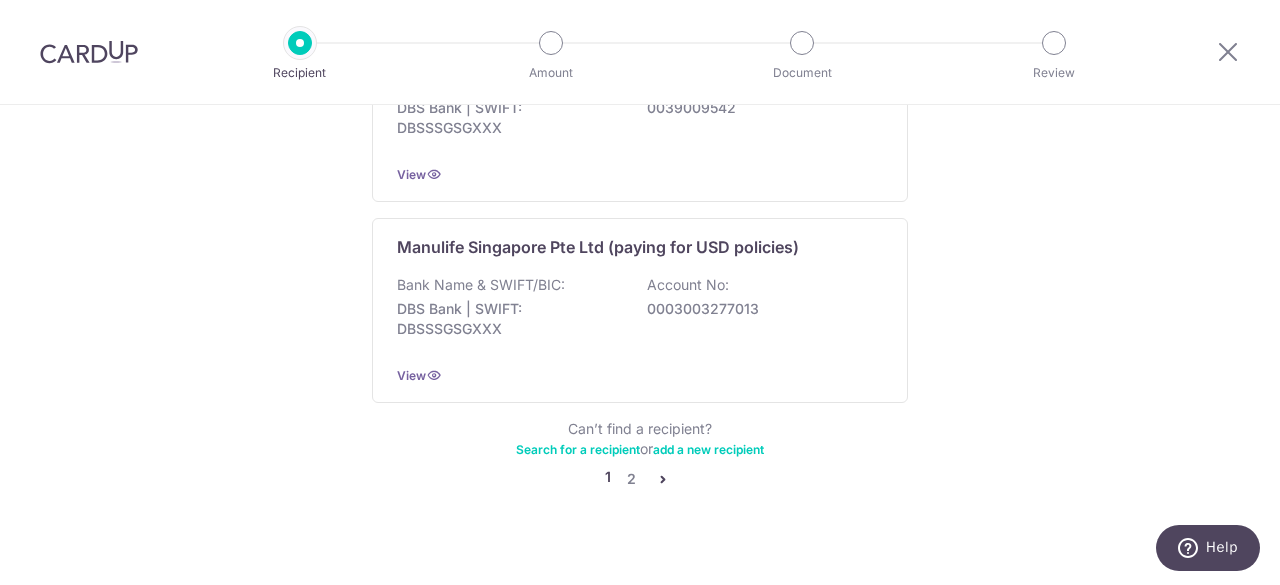 scroll, scrollTop: 2134, scrollLeft: 0, axis: vertical 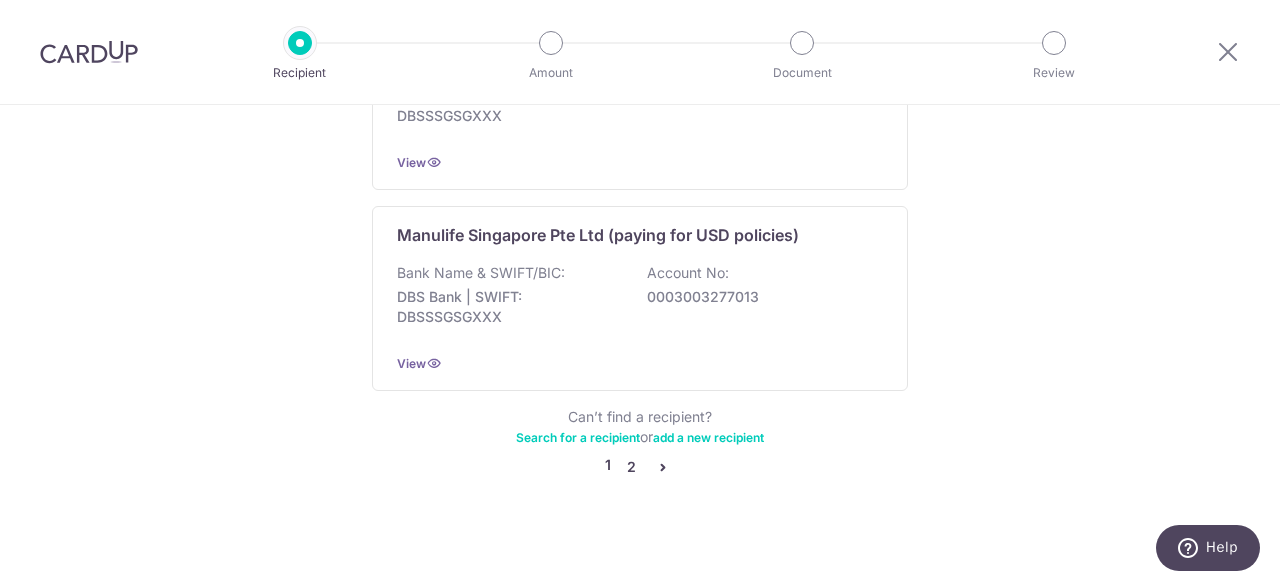 click on "2" at bounding box center (631, 467) 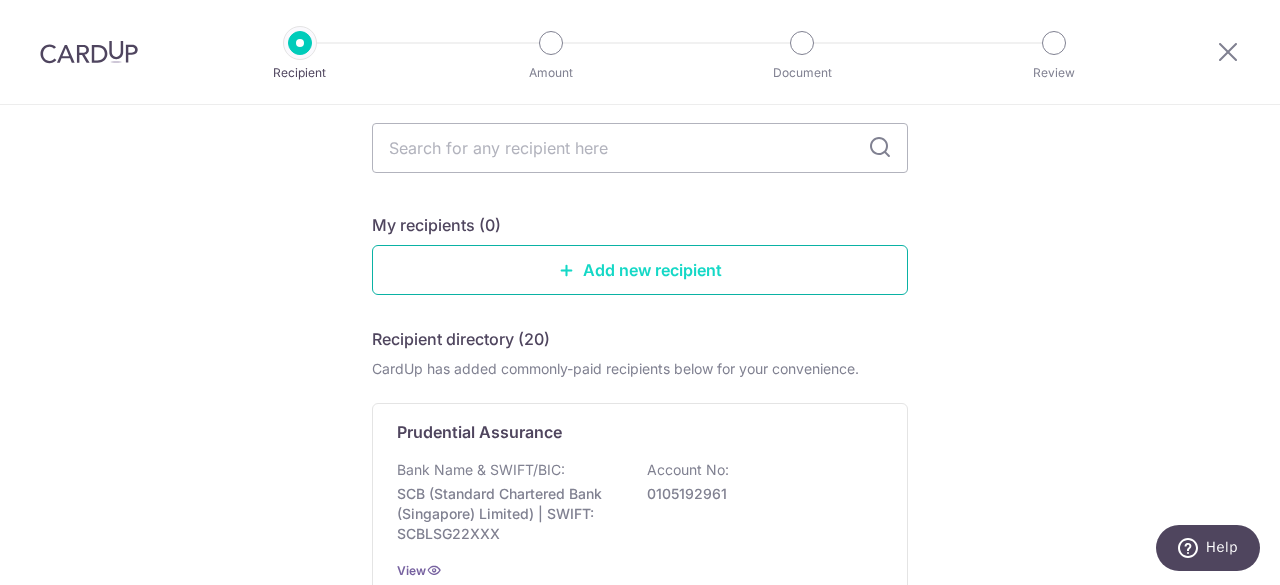scroll, scrollTop: 300, scrollLeft: 0, axis: vertical 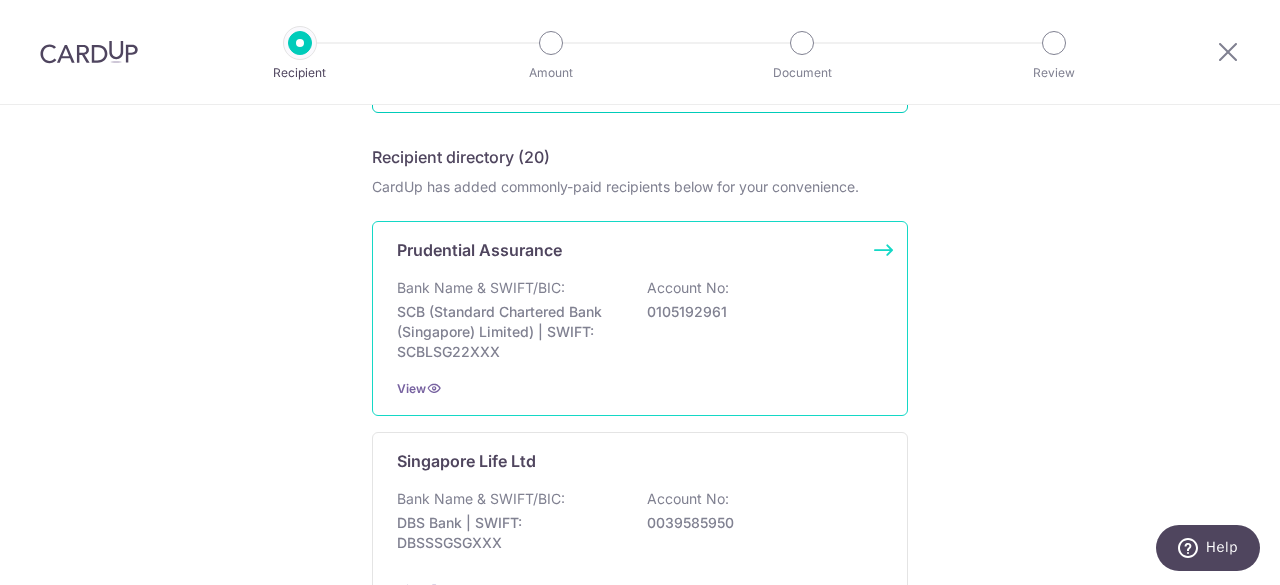 click on "0105192961" at bounding box center (759, 312) 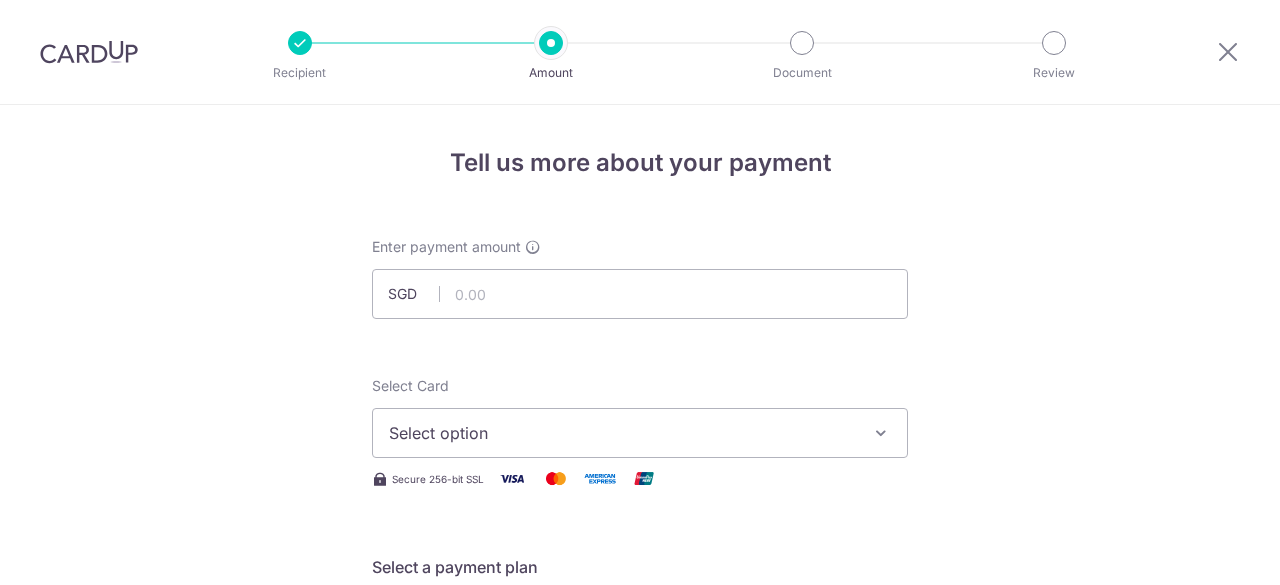 scroll, scrollTop: 0, scrollLeft: 0, axis: both 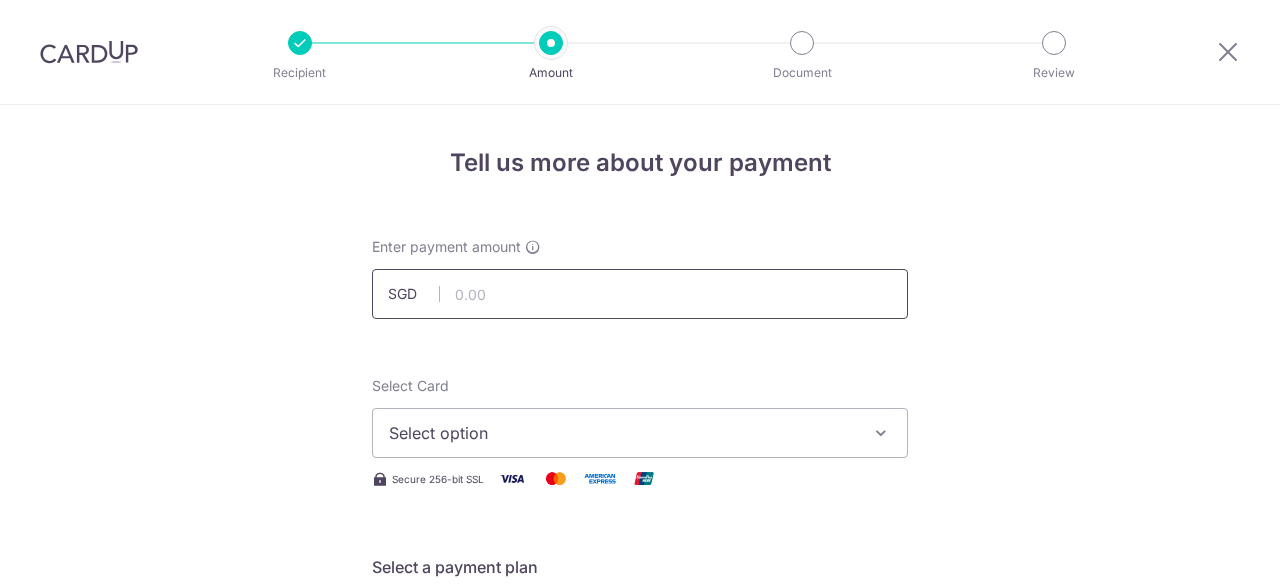 drag, startPoint x: 0, startPoint y: 0, endPoint x: 613, endPoint y: 301, distance: 682.9129 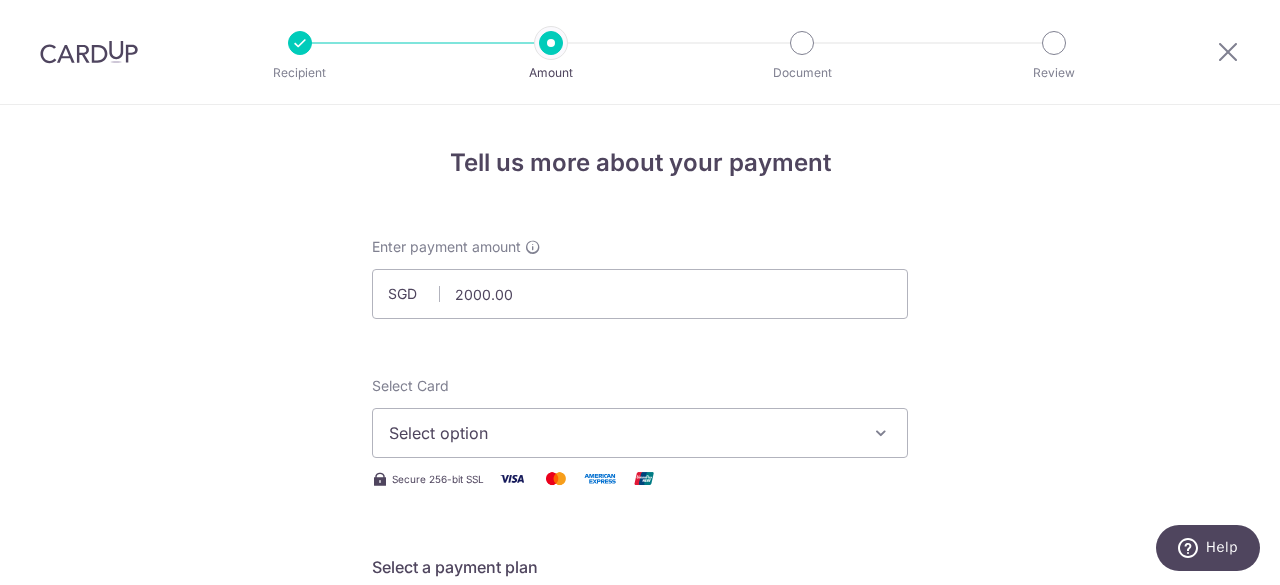 type on "2,000.00" 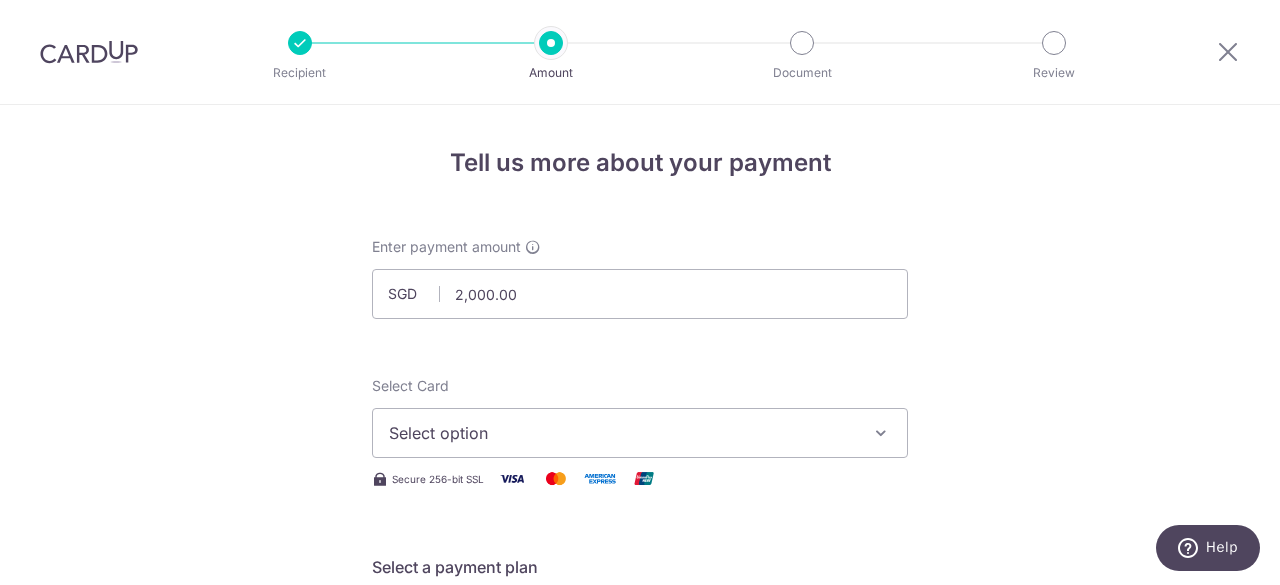 click on "Select option" at bounding box center [622, 433] 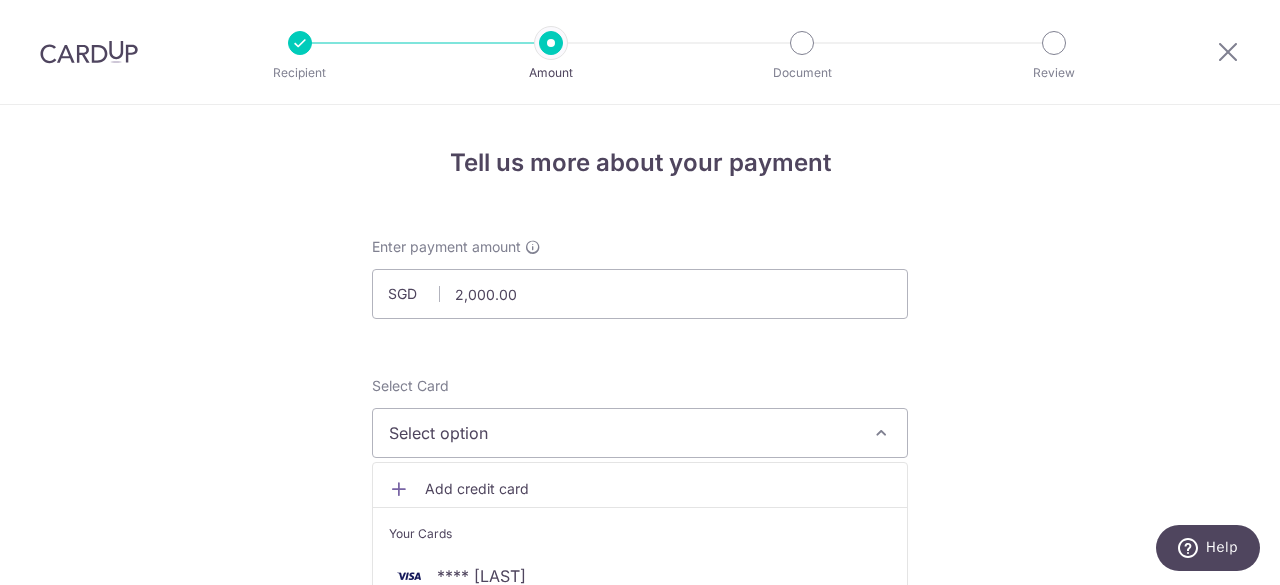 scroll, scrollTop: 100, scrollLeft: 0, axis: vertical 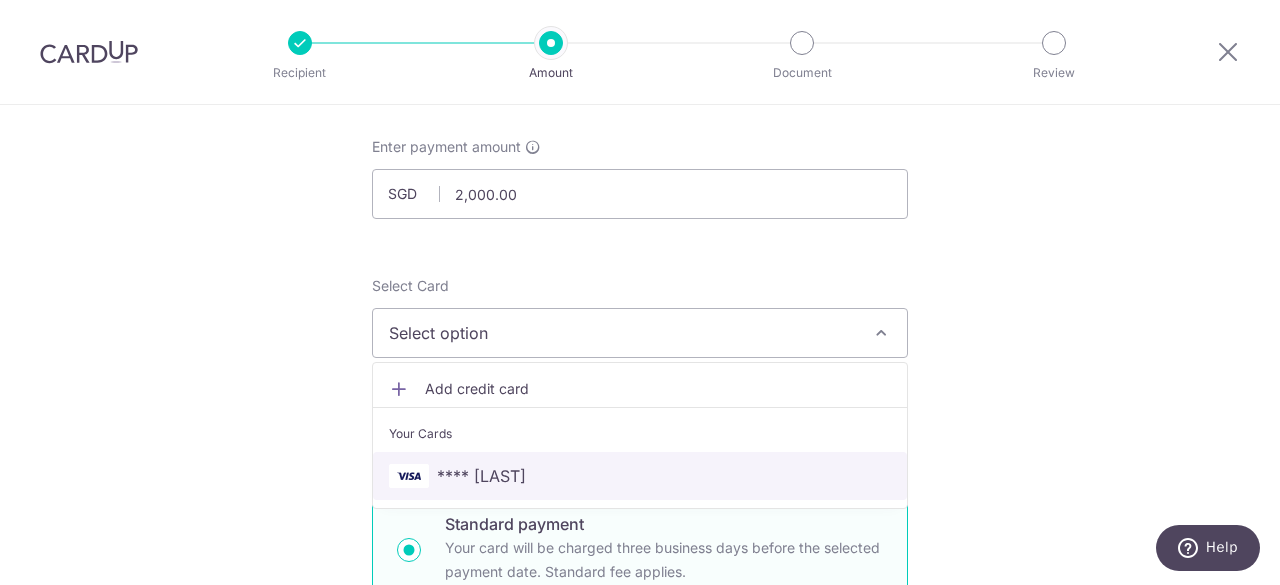 click on "**** 5188" at bounding box center [640, 476] 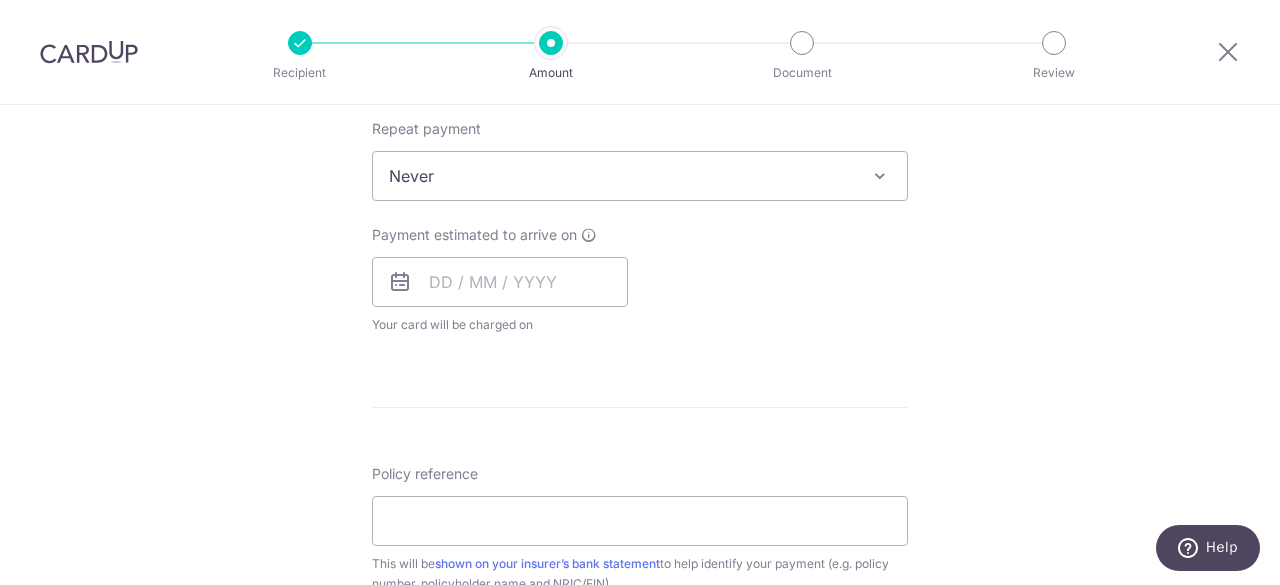 scroll, scrollTop: 900, scrollLeft: 0, axis: vertical 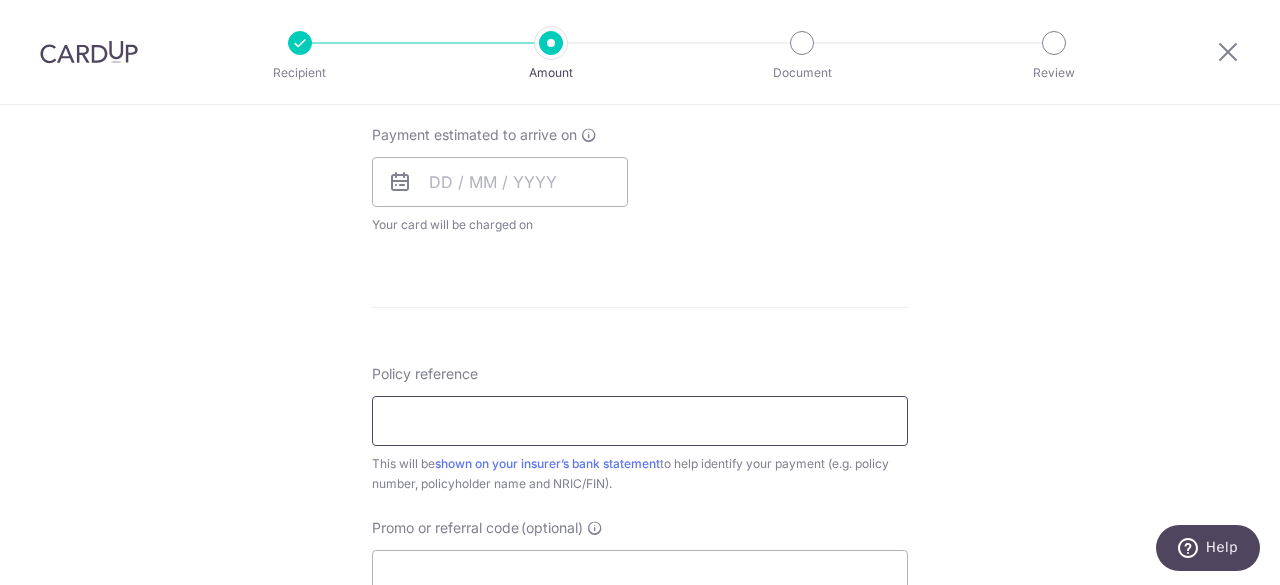 click on "Policy reference" at bounding box center (640, 421) 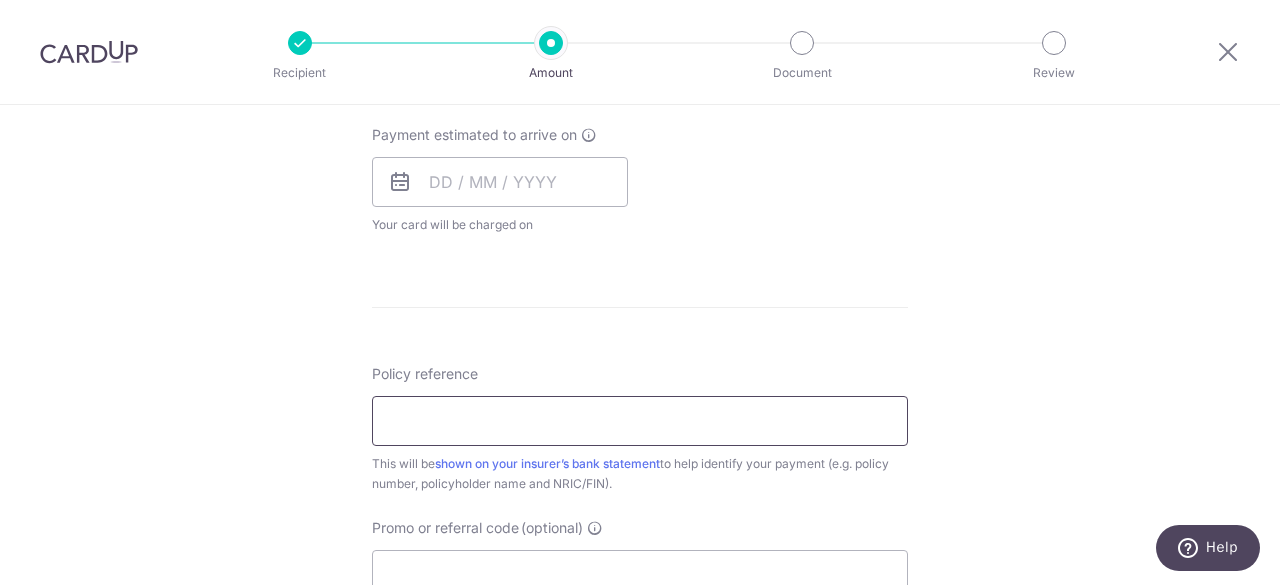 paste on "82192037" 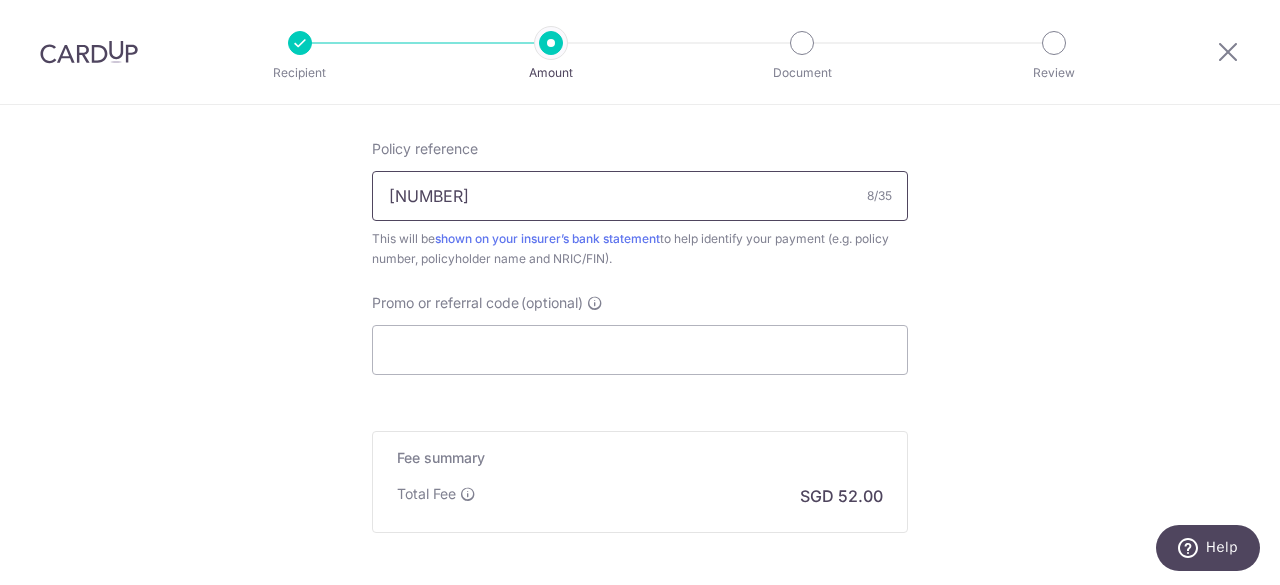 scroll, scrollTop: 1025, scrollLeft: 0, axis: vertical 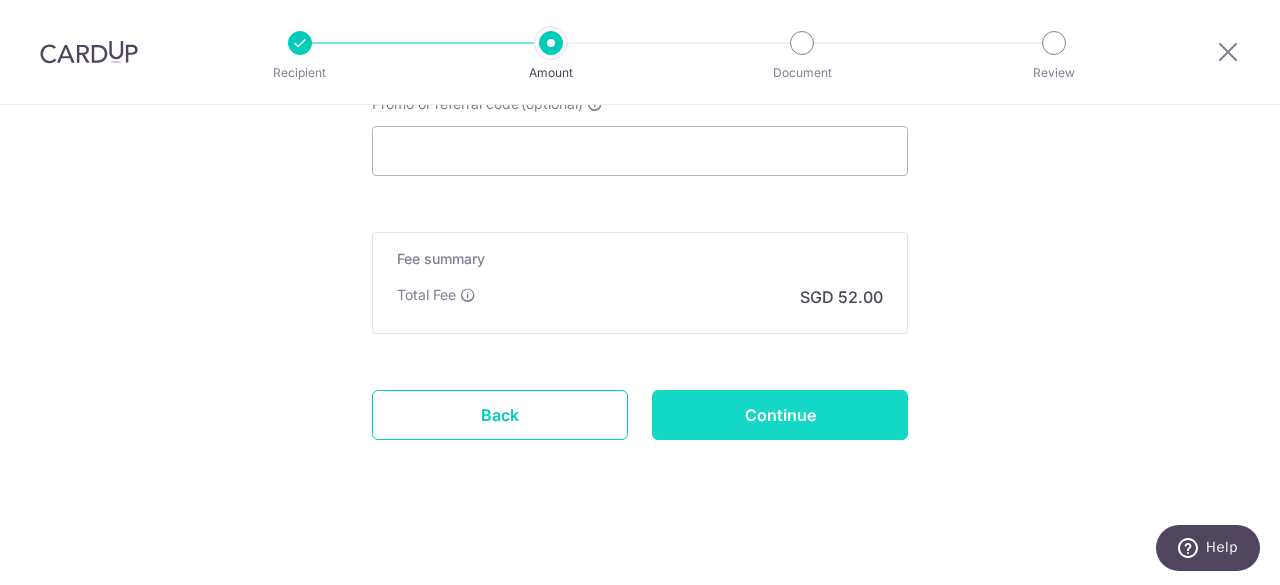 type on "82192037 LIONG WAI CHEW S7343198J" 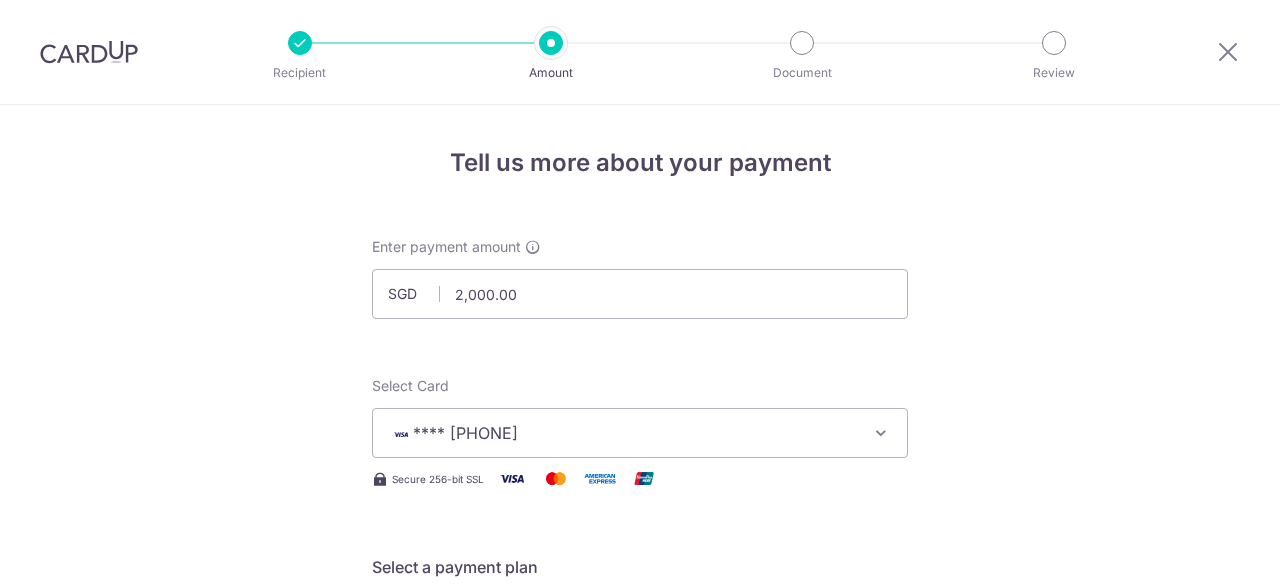 scroll, scrollTop: 0, scrollLeft: 0, axis: both 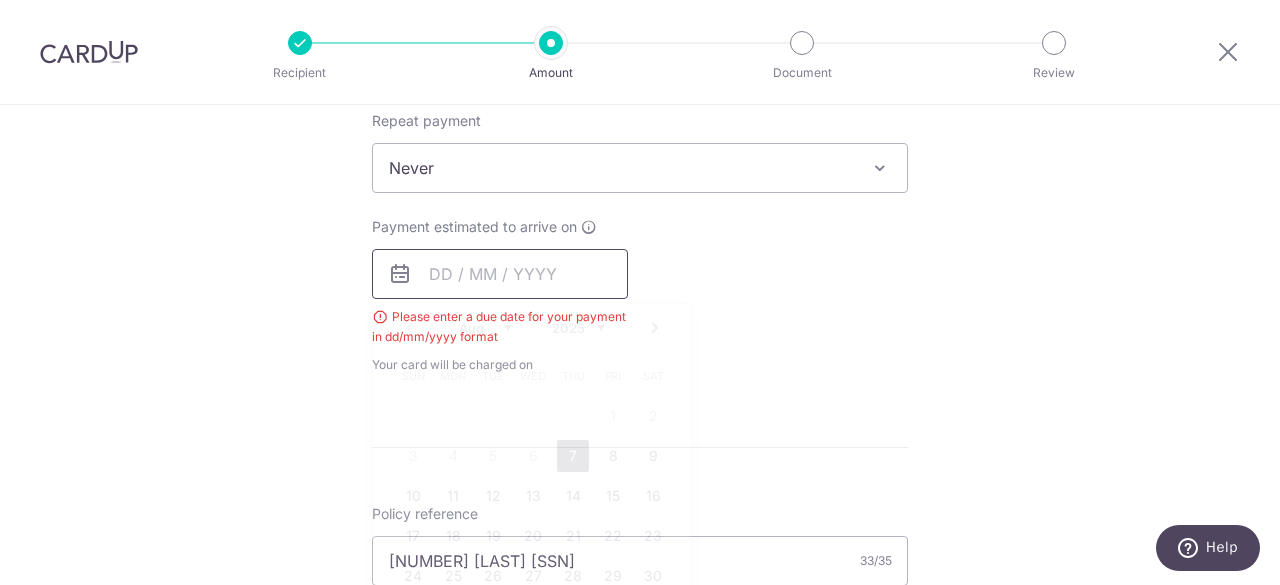 click at bounding box center [500, 274] 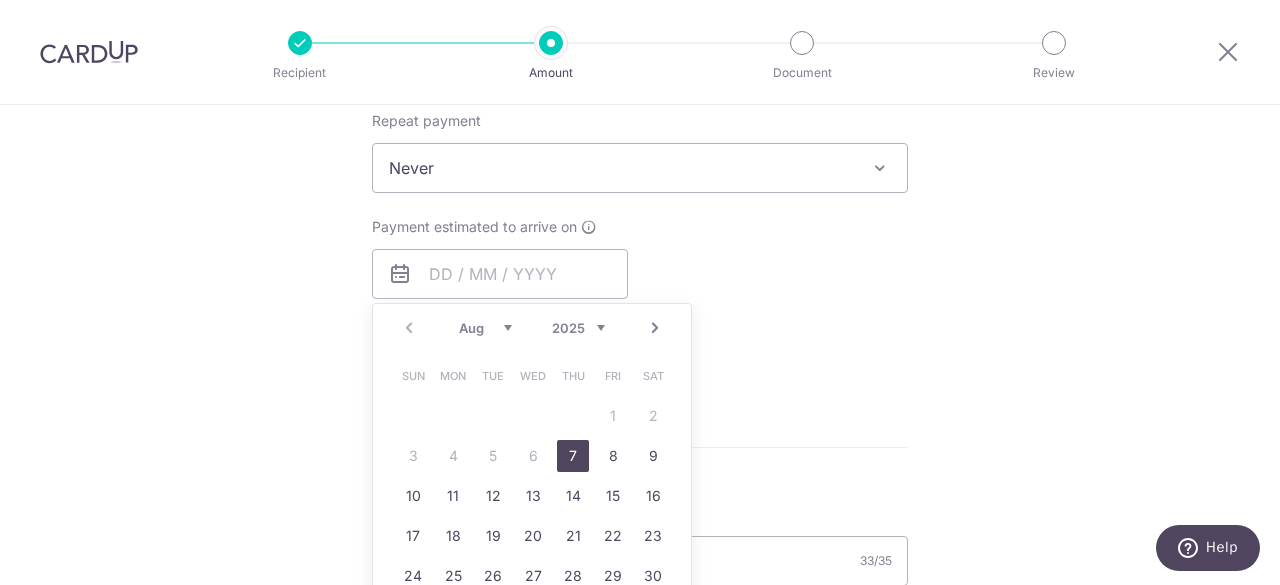 click on "7" at bounding box center [573, 456] 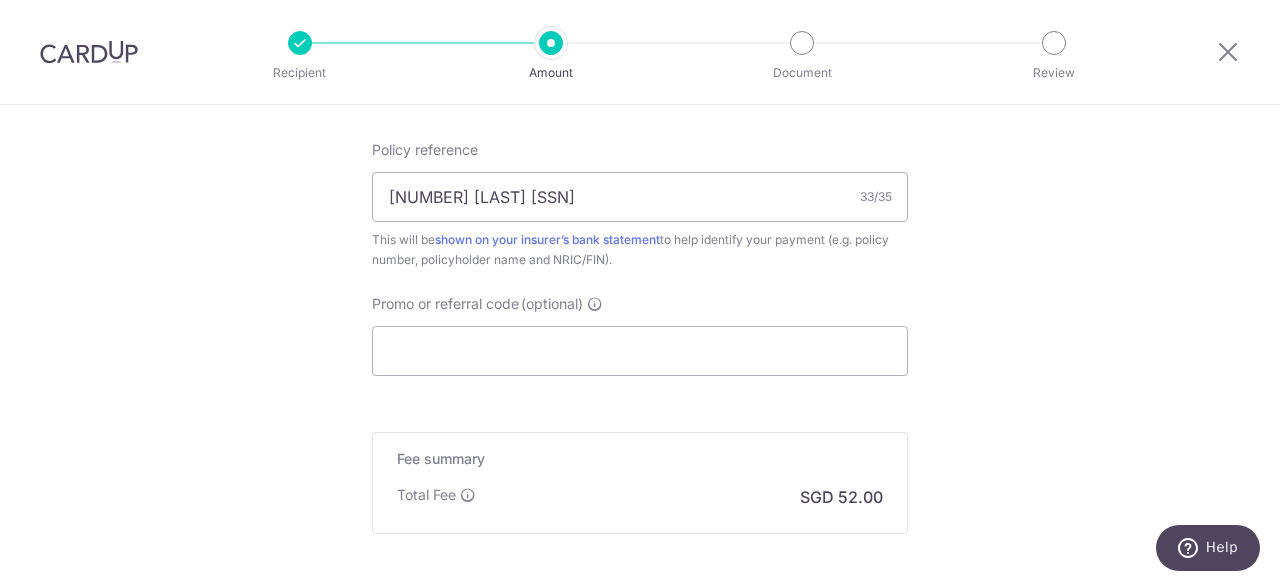 scroll, scrollTop: 1306, scrollLeft: 0, axis: vertical 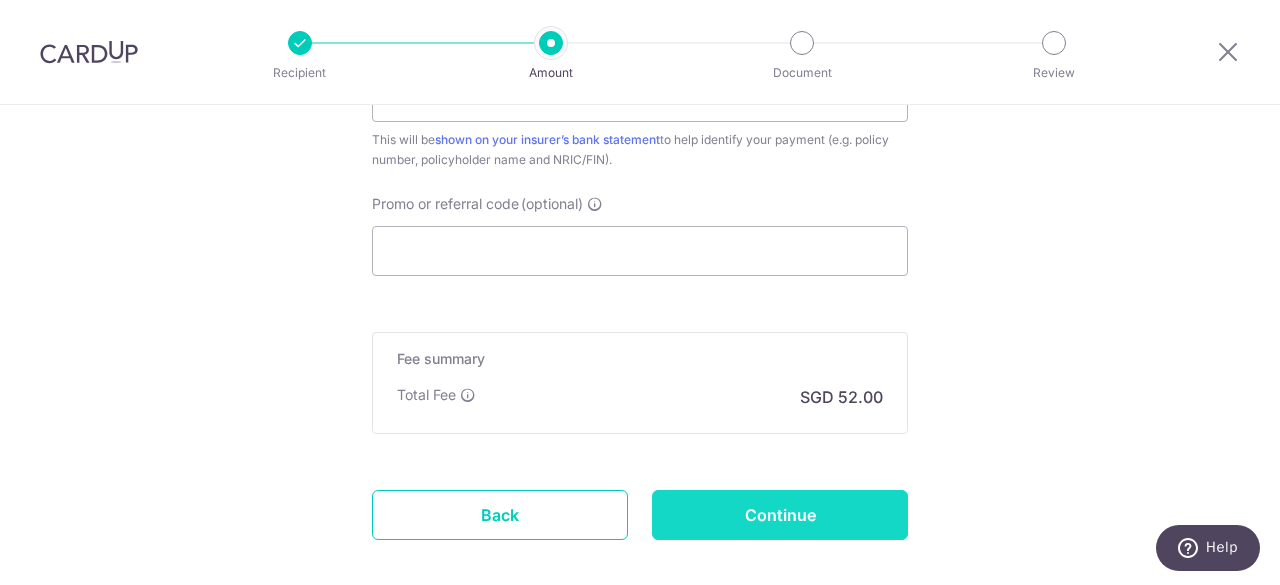 click on "Continue" at bounding box center [780, 515] 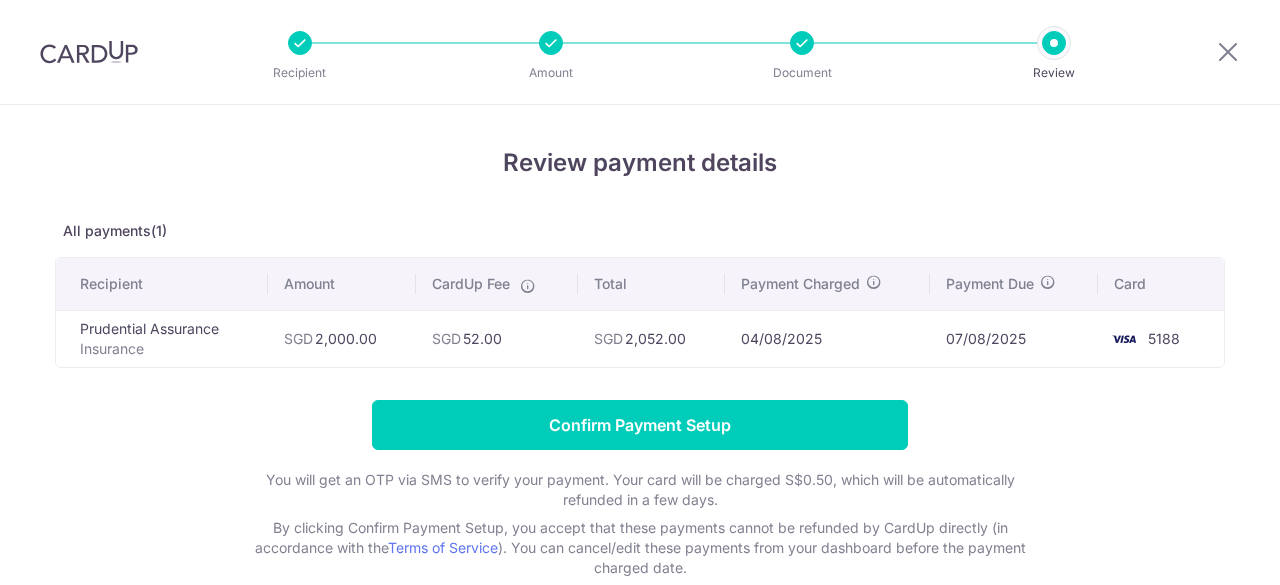 scroll, scrollTop: 0, scrollLeft: 0, axis: both 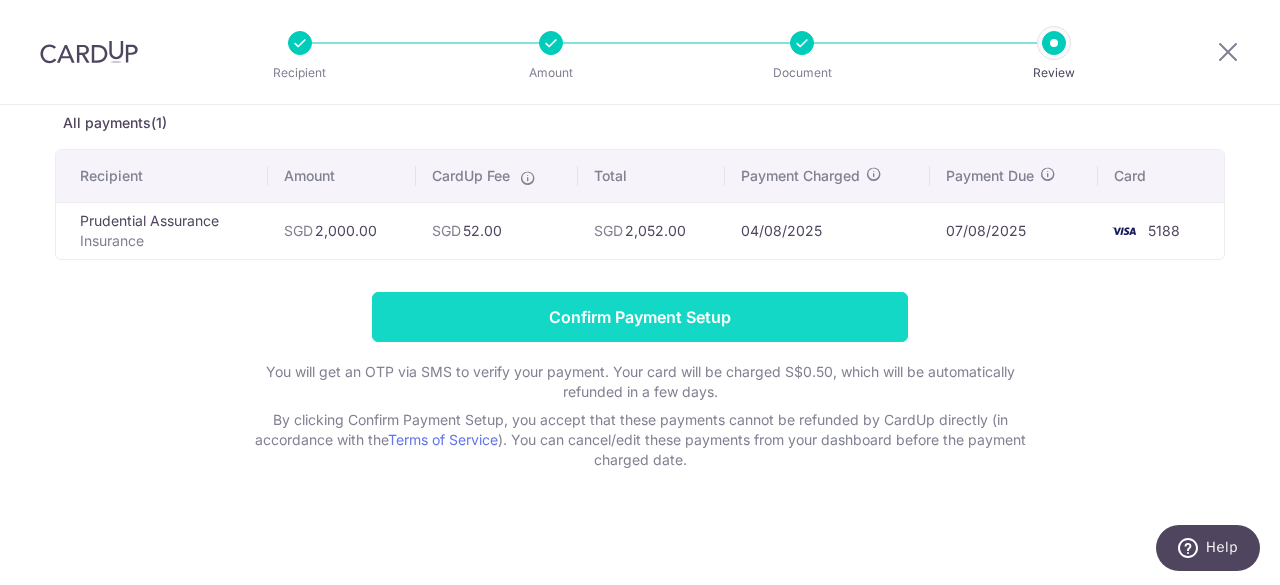 click on "Confirm Payment Setup" at bounding box center (640, 317) 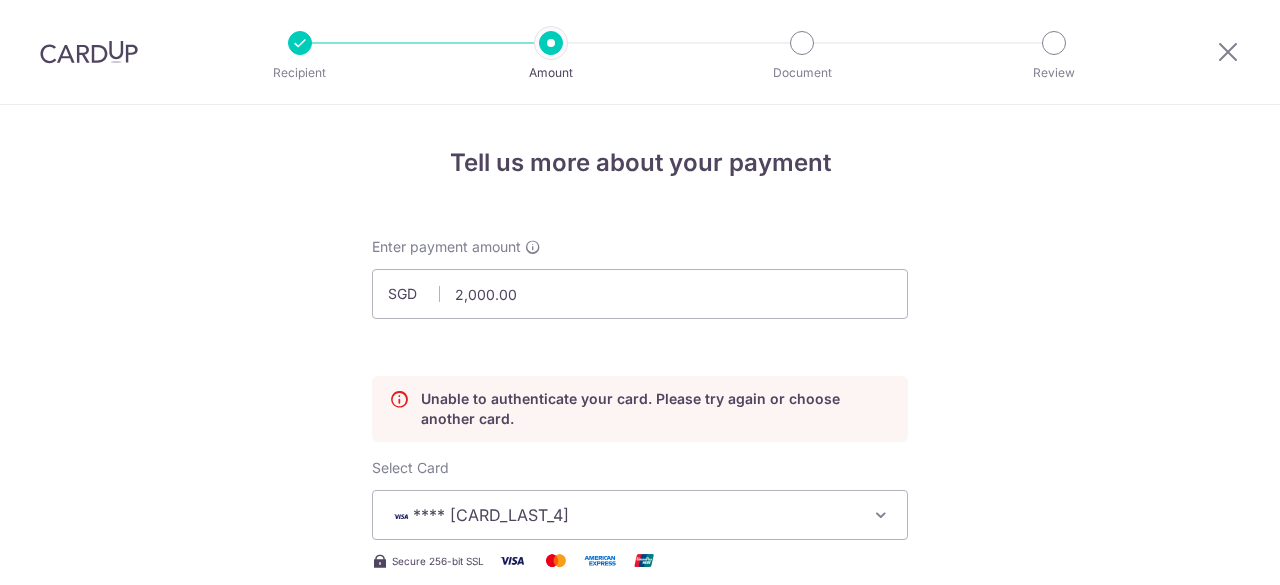 scroll, scrollTop: 0, scrollLeft: 0, axis: both 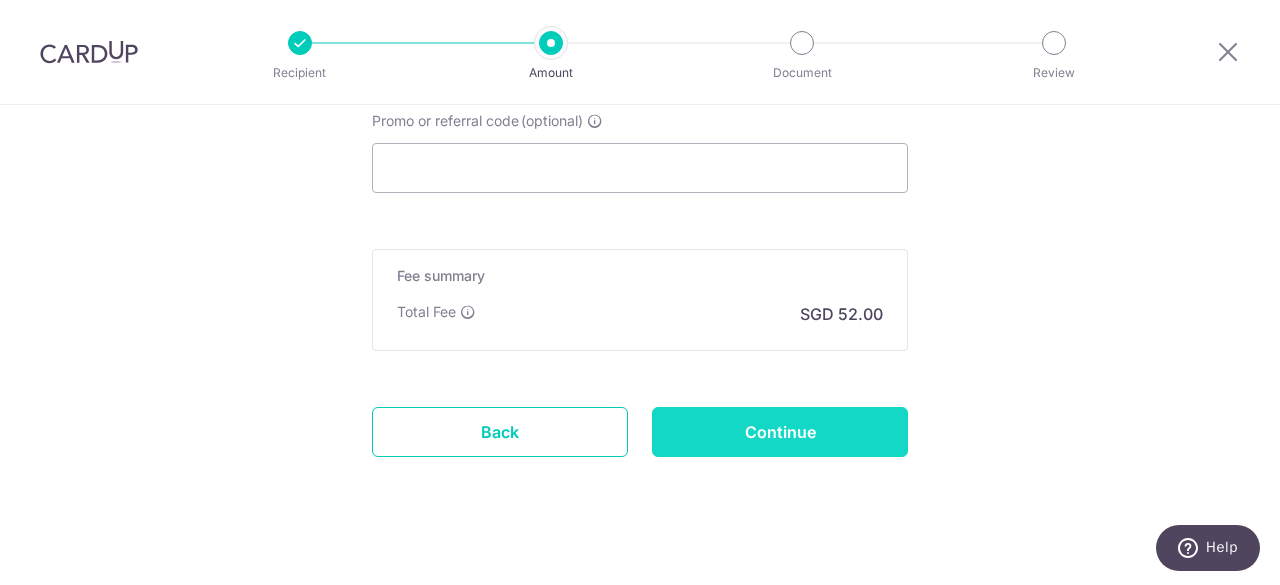 click on "Continue" at bounding box center (780, 432) 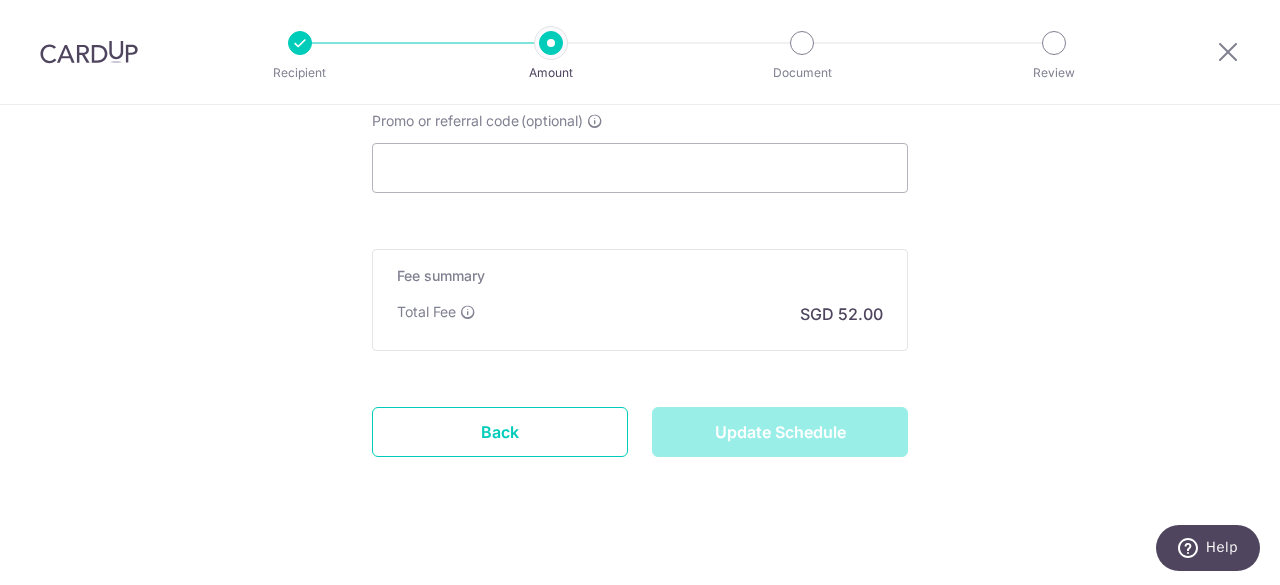 type on "Update Schedule" 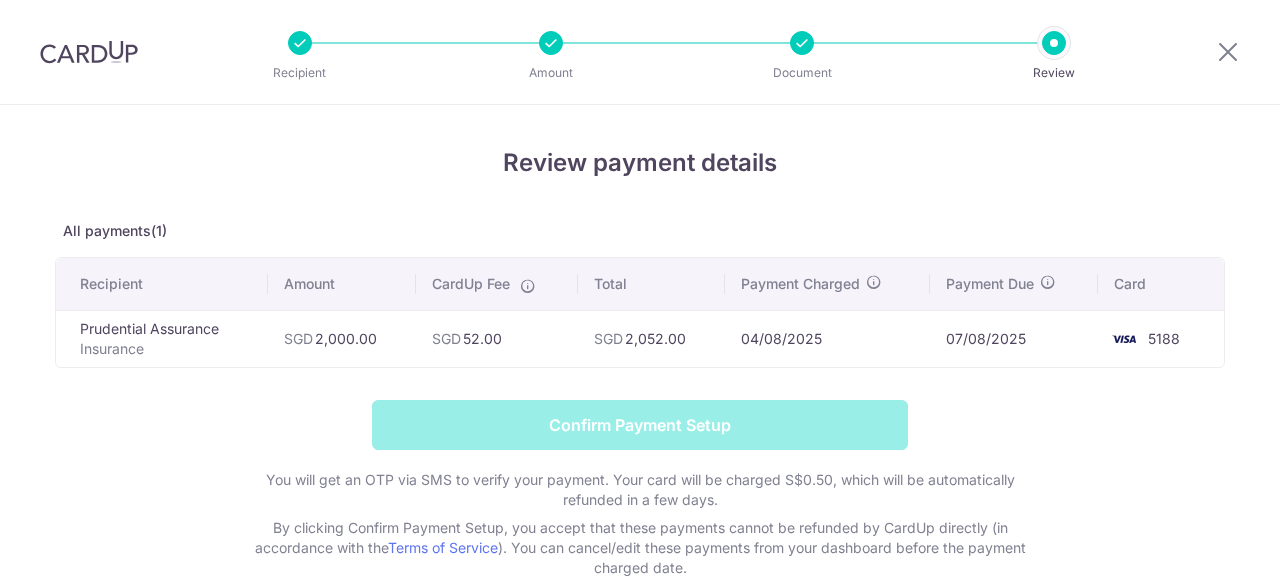 scroll, scrollTop: 0, scrollLeft: 0, axis: both 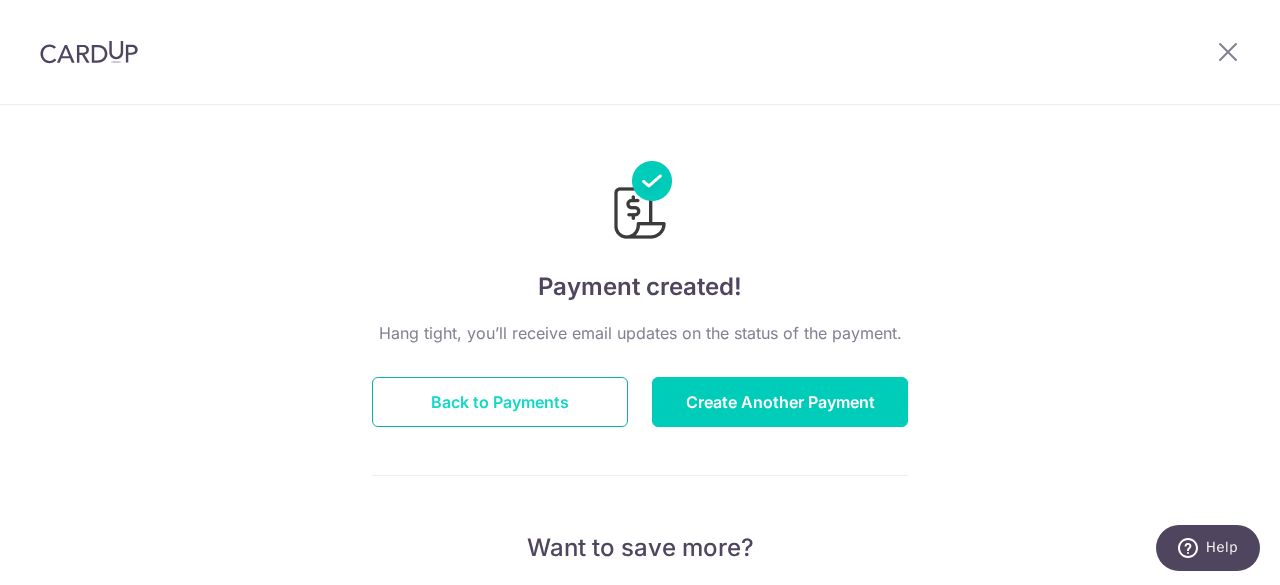 click on "Back to Payments" at bounding box center (500, 402) 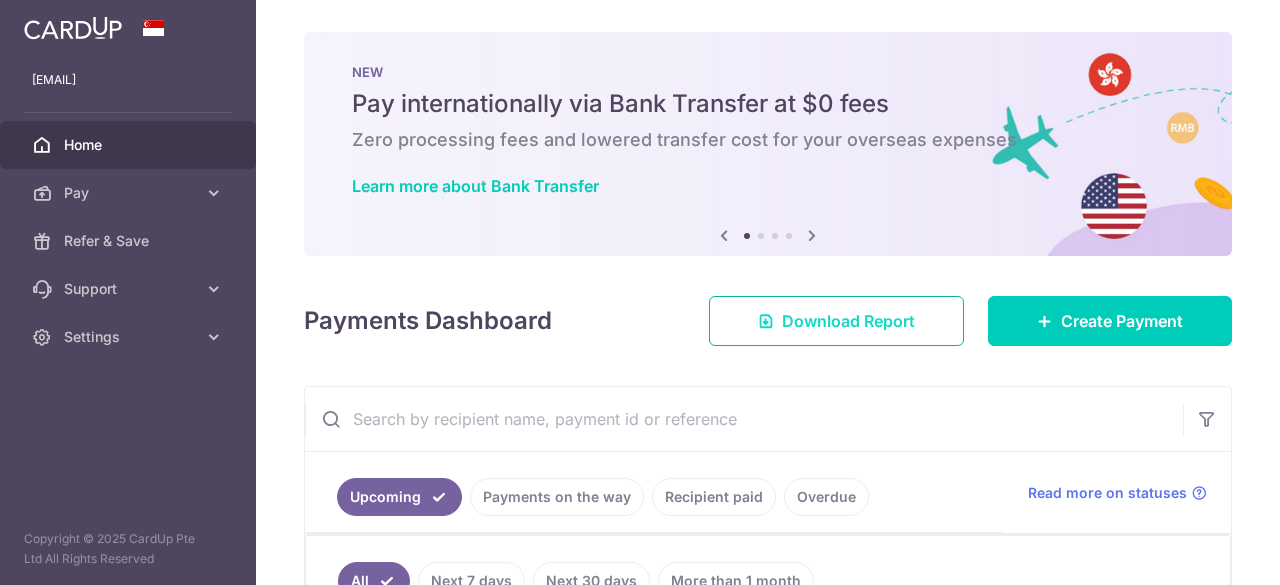 scroll, scrollTop: 0, scrollLeft: 0, axis: both 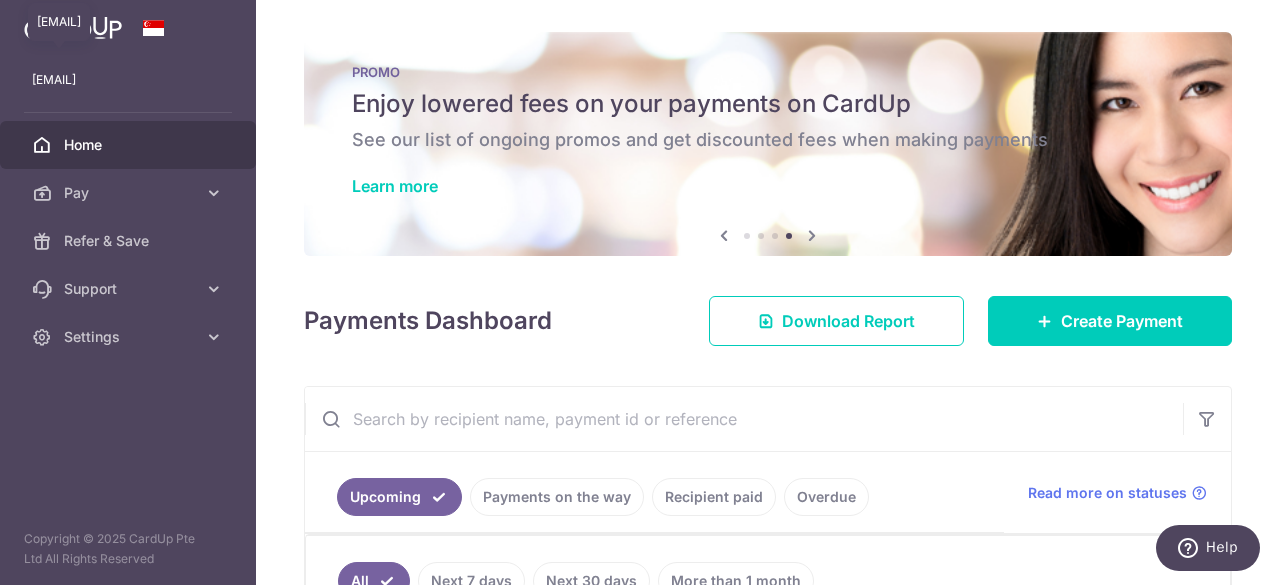 click on "[EMAIL]" at bounding box center [128, 80] 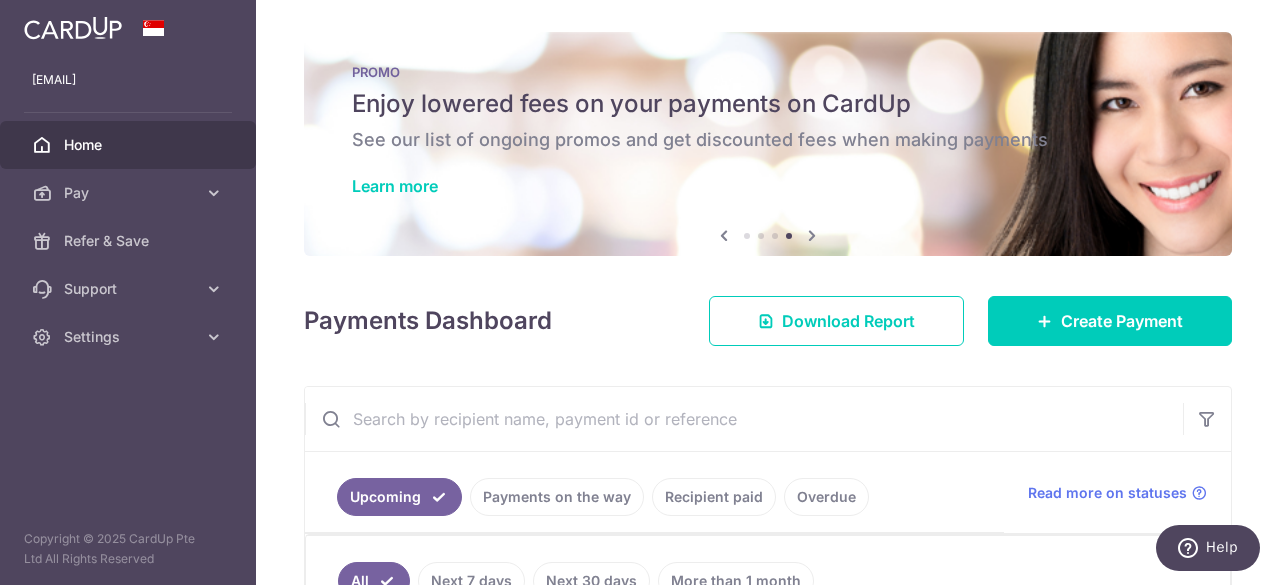 click on "Home" at bounding box center [130, 145] 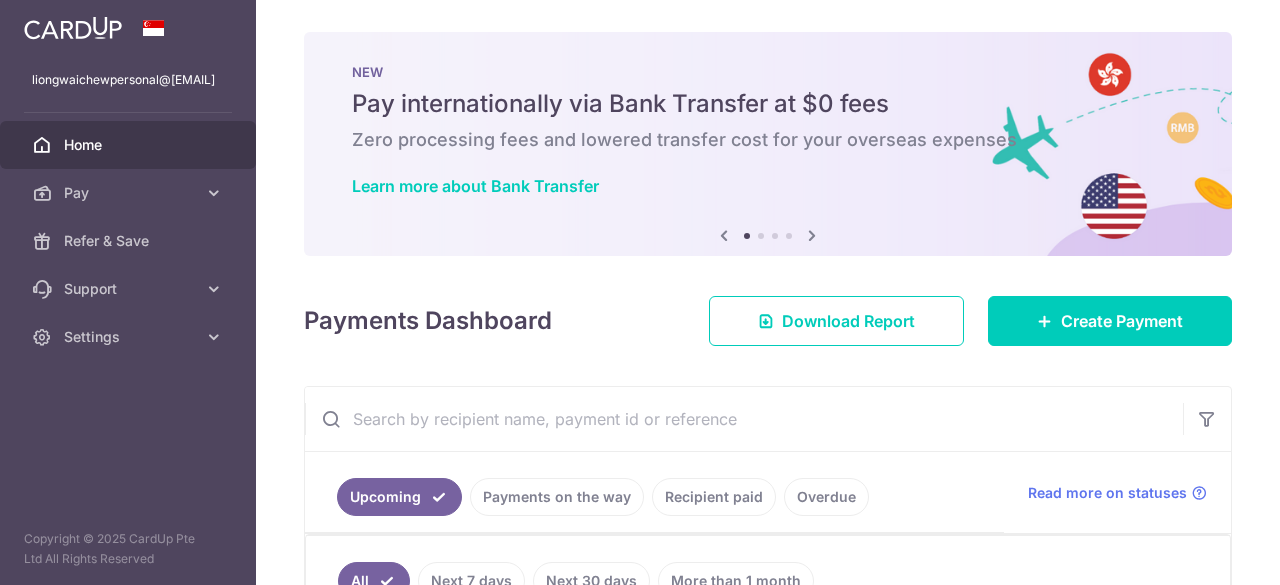 scroll, scrollTop: 0, scrollLeft: 0, axis: both 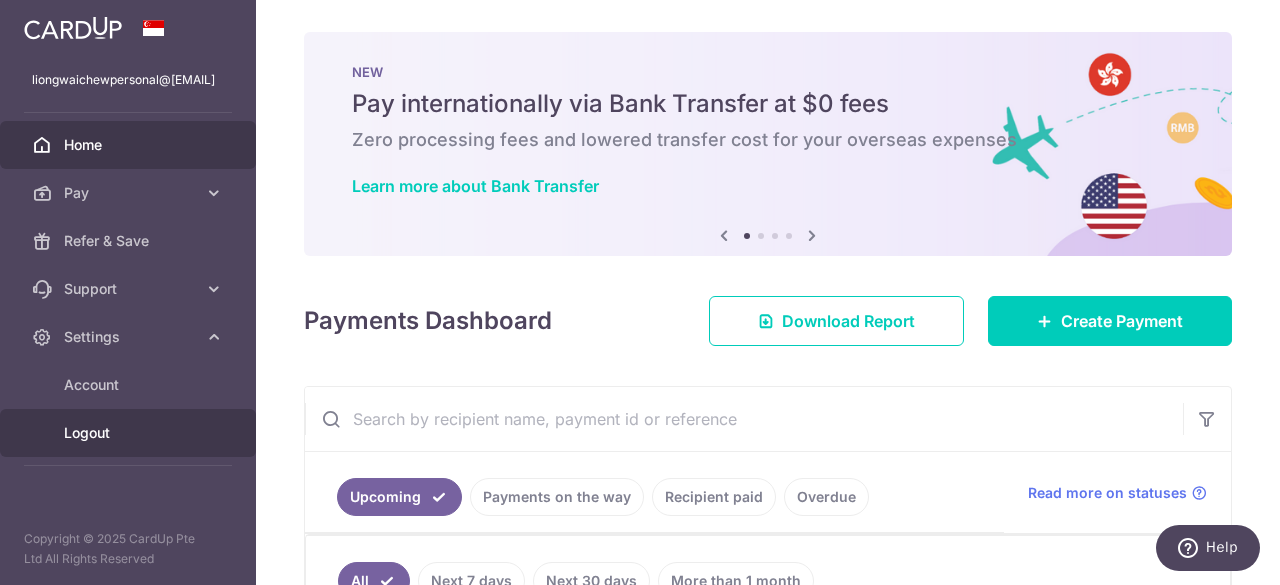 click on "Logout" at bounding box center [130, 433] 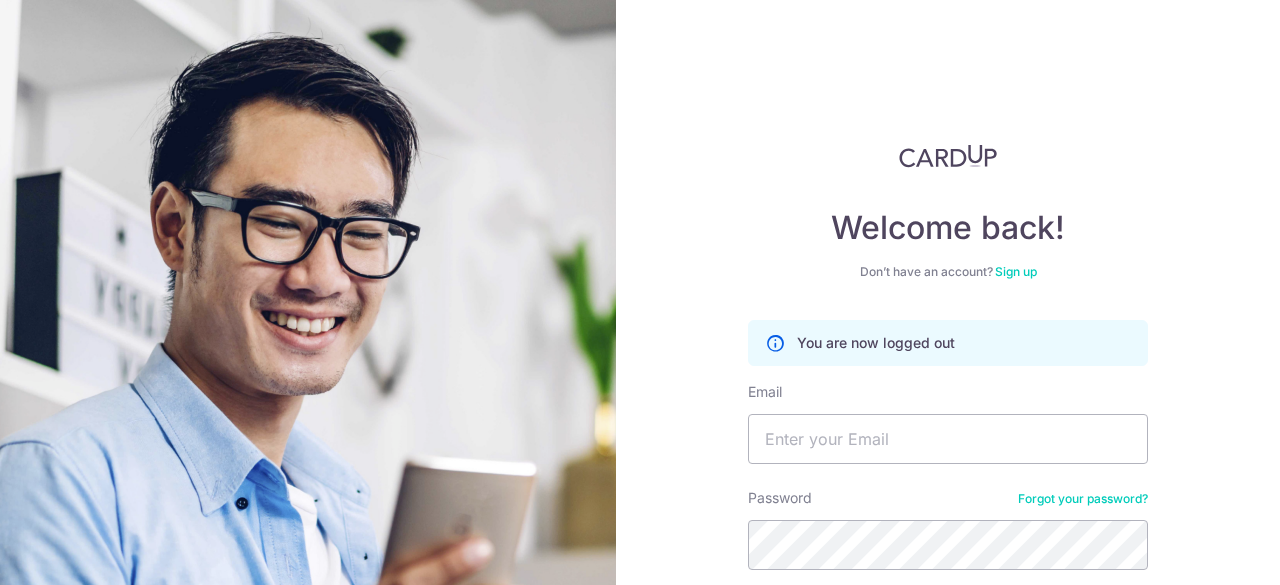 scroll, scrollTop: 0, scrollLeft: 0, axis: both 